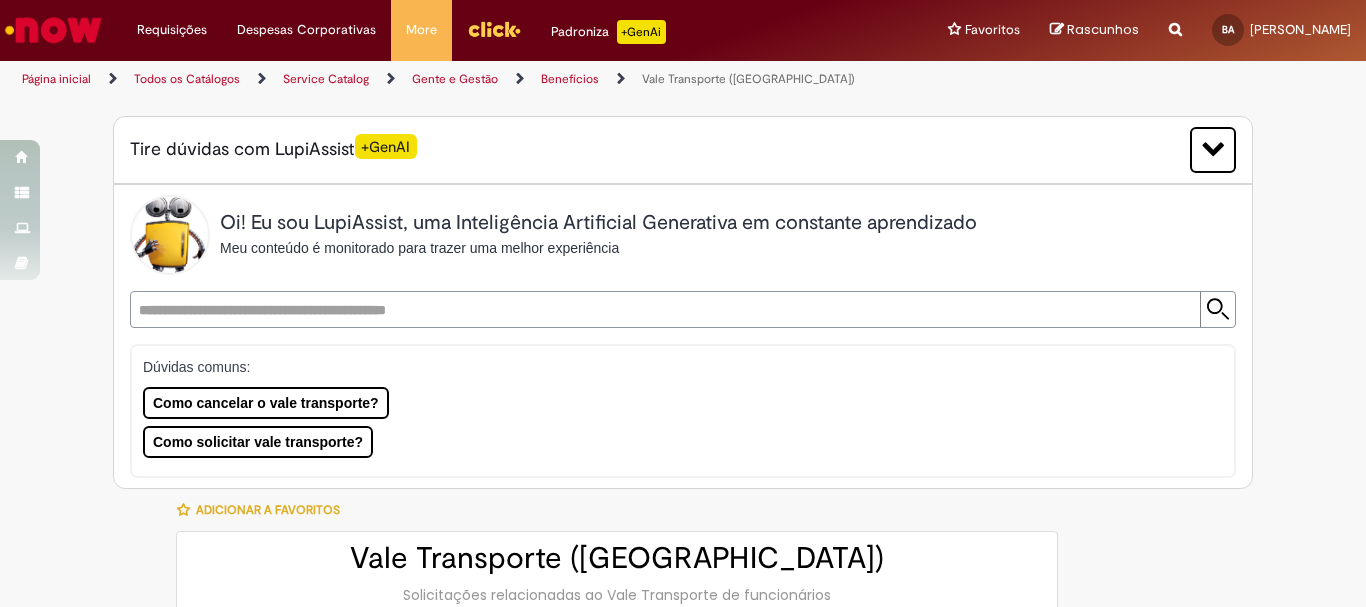 type on "**********" 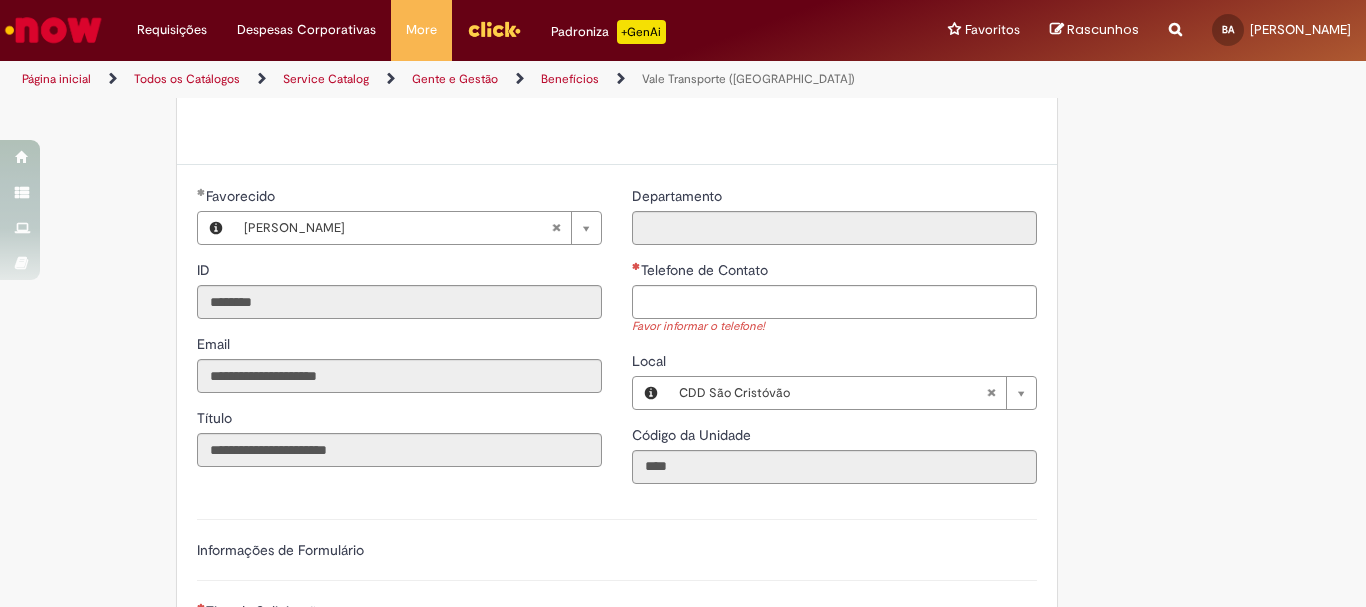 scroll, scrollTop: 991, scrollLeft: 0, axis: vertical 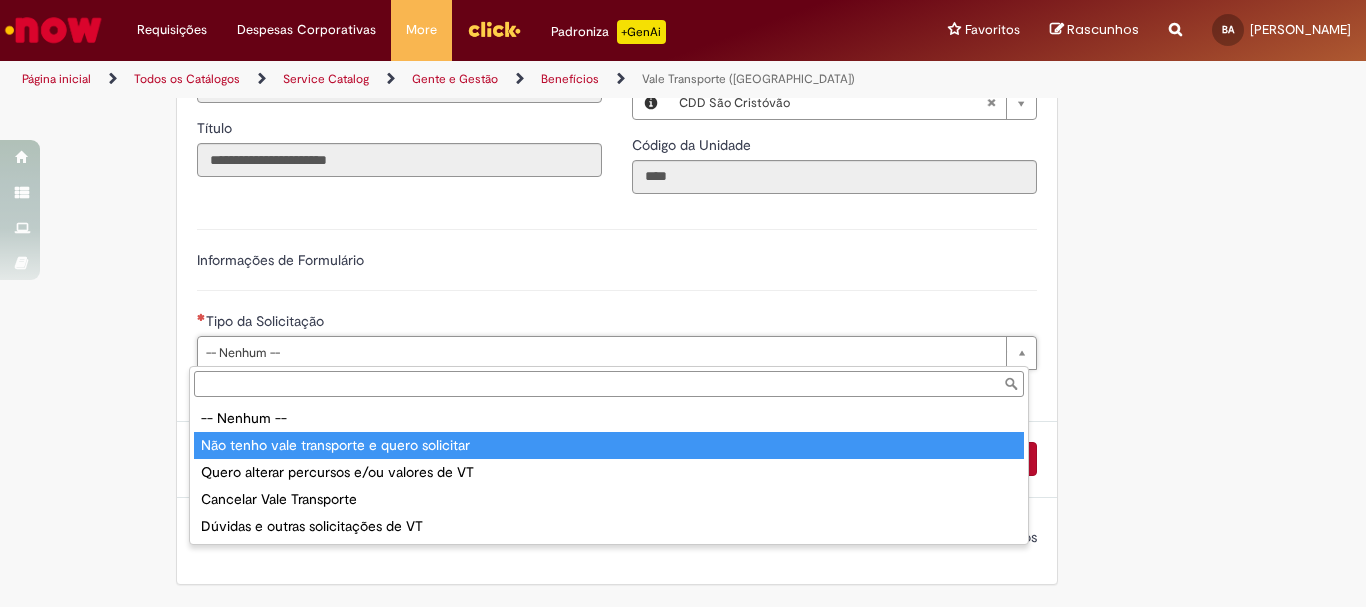type on "**********" 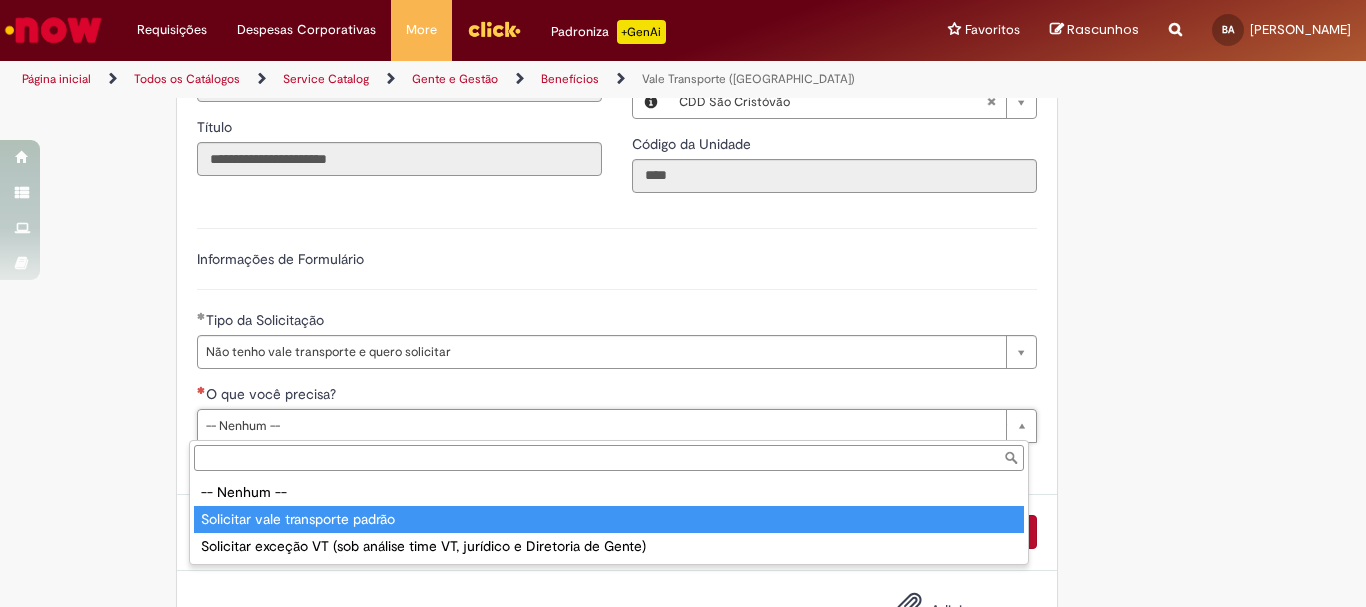 type on "**********" 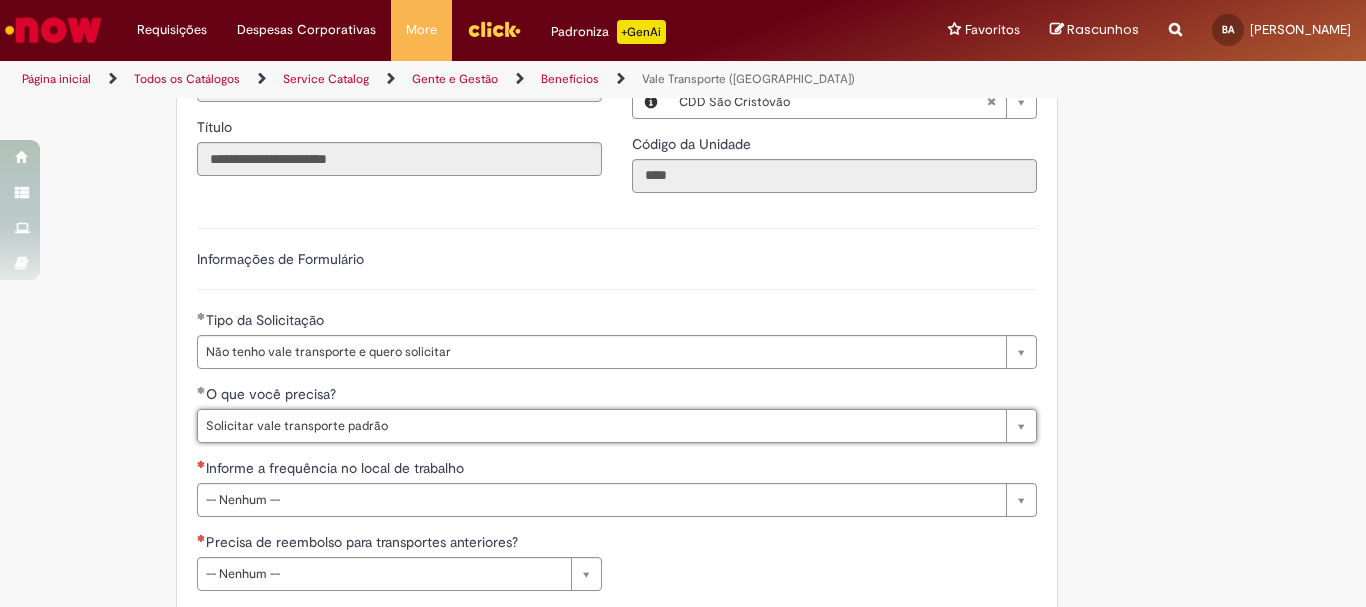 scroll, scrollTop: 1091, scrollLeft: 0, axis: vertical 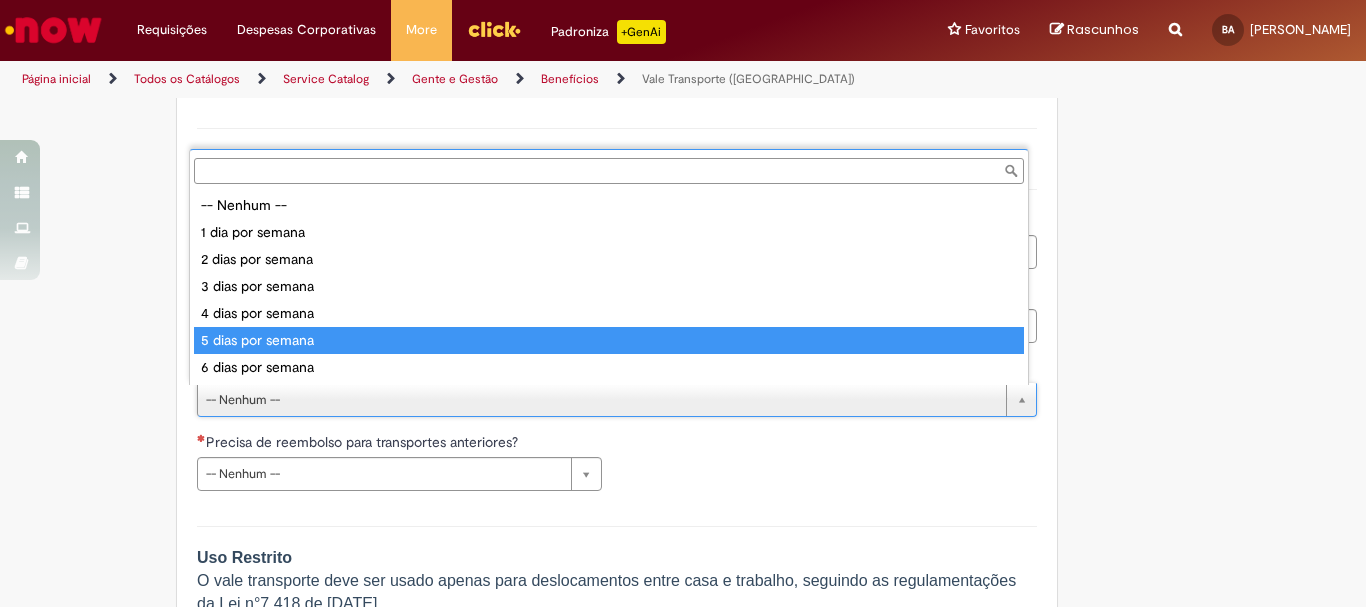 type on "**********" 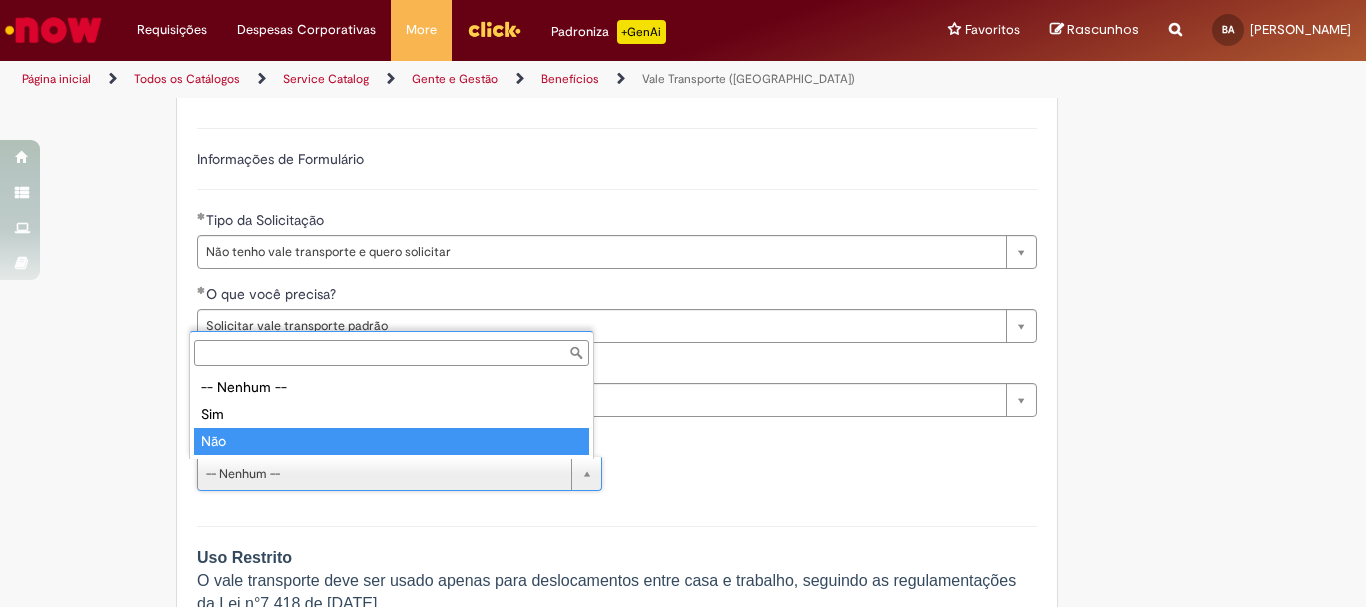 type on "***" 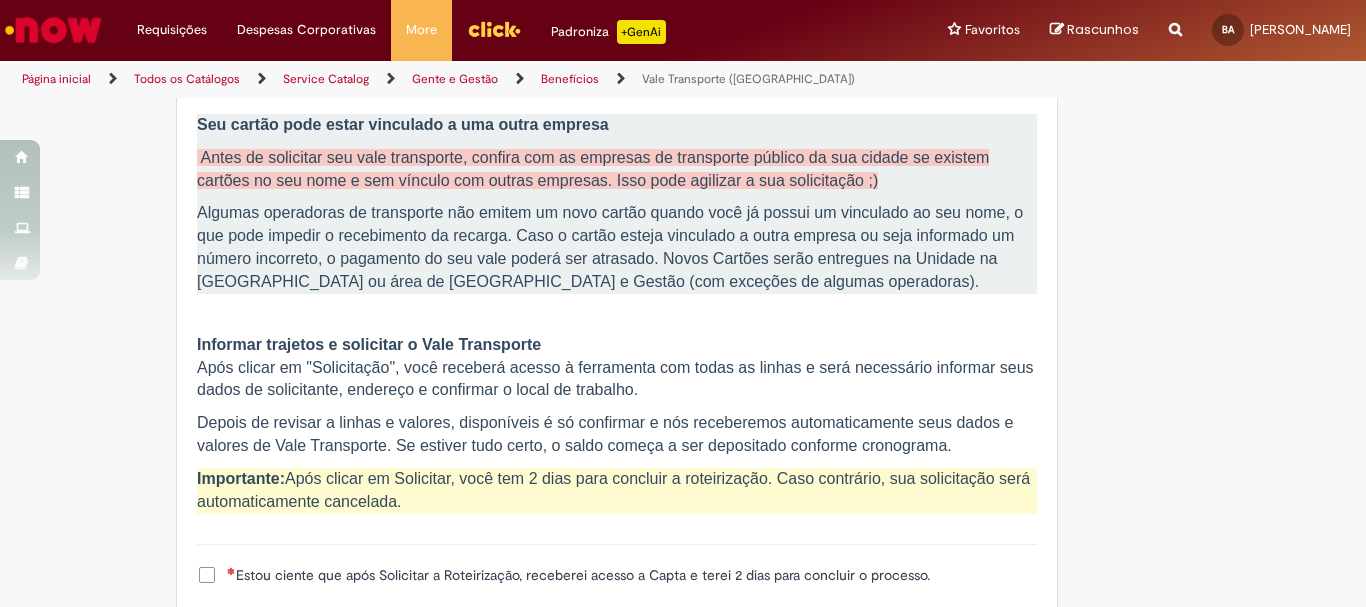 scroll, scrollTop: 1991, scrollLeft: 0, axis: vertical 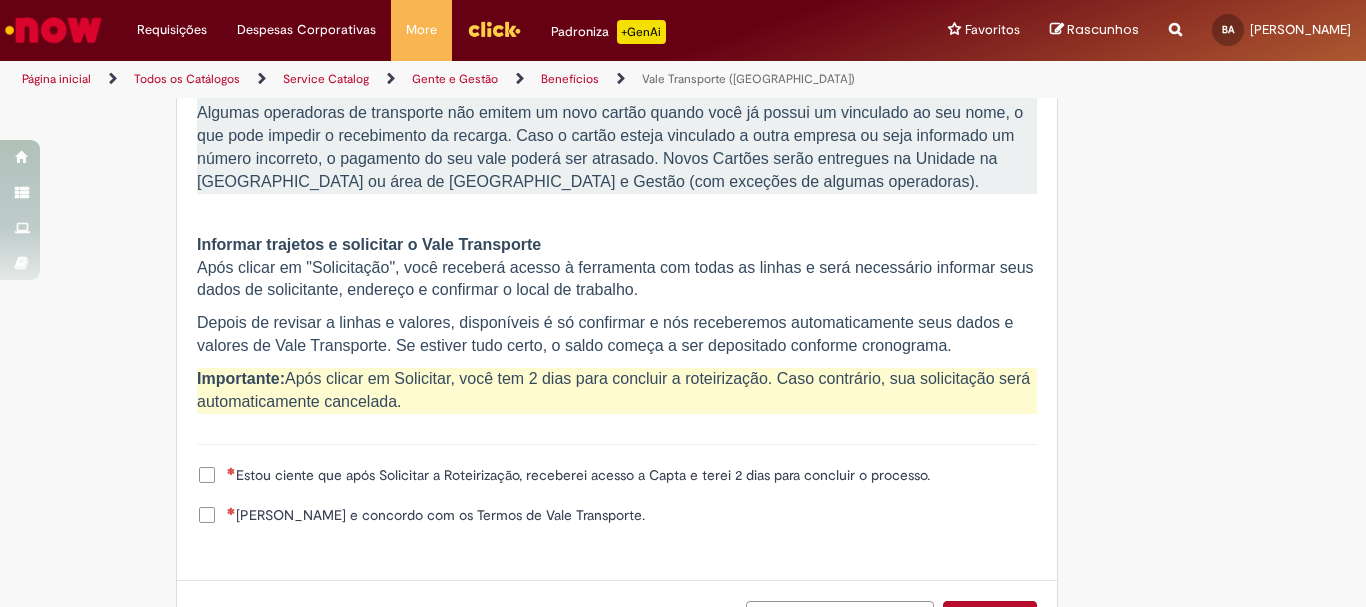 click on "[PERSON_NAME] e concordo com os Termos de Vale Transporte." at bounding box center (436, 515) 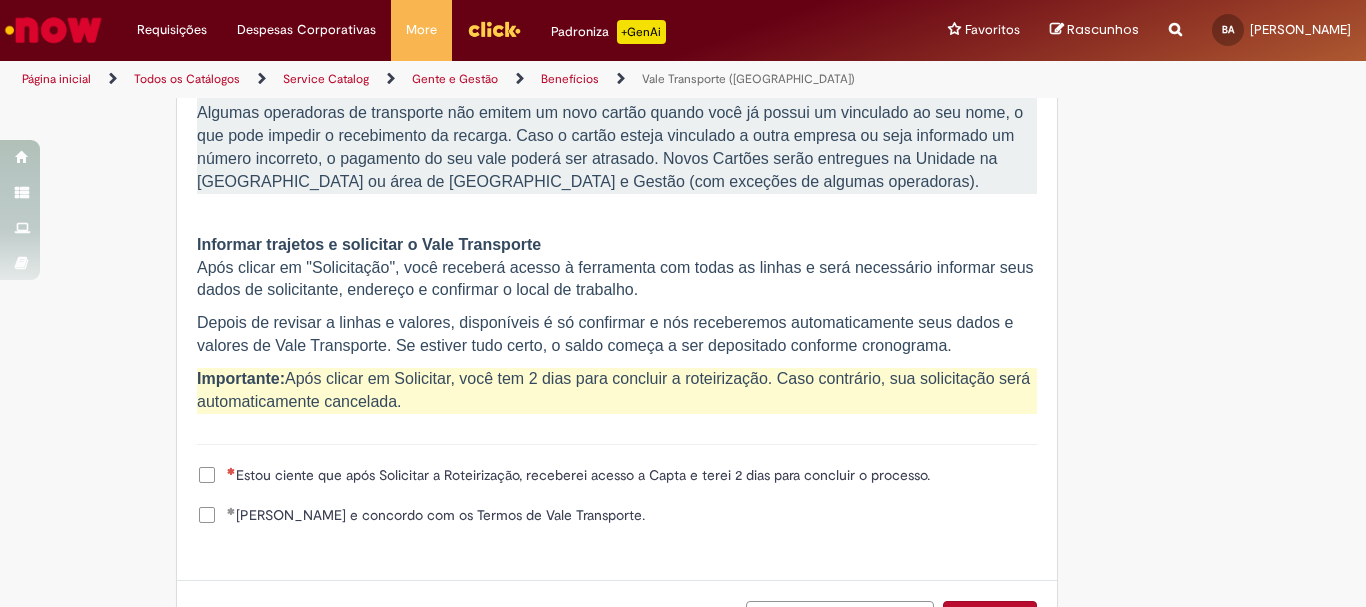 scroll, scrollTop: 2151, scrollLeft: 0, axis: vertical 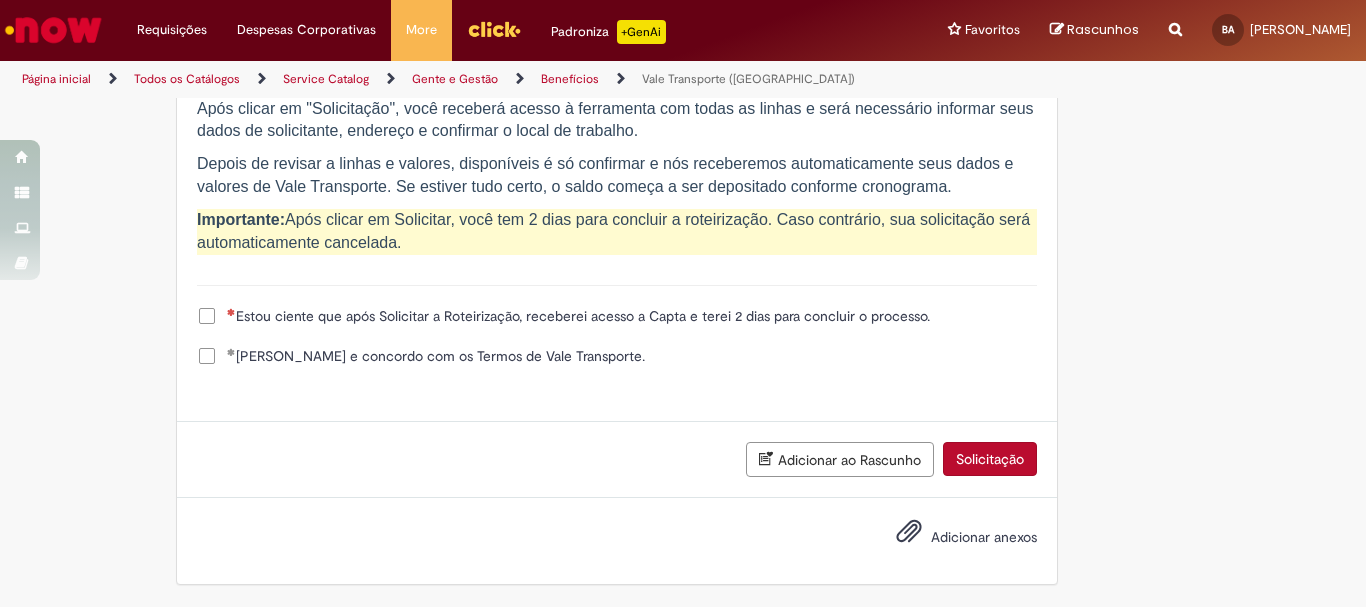 click on "Estou ciente que após Solicitar a Roteirização, receberei acesso a Capta e terei 2 dias para concluir o processo." at bounding box center [578, 316] 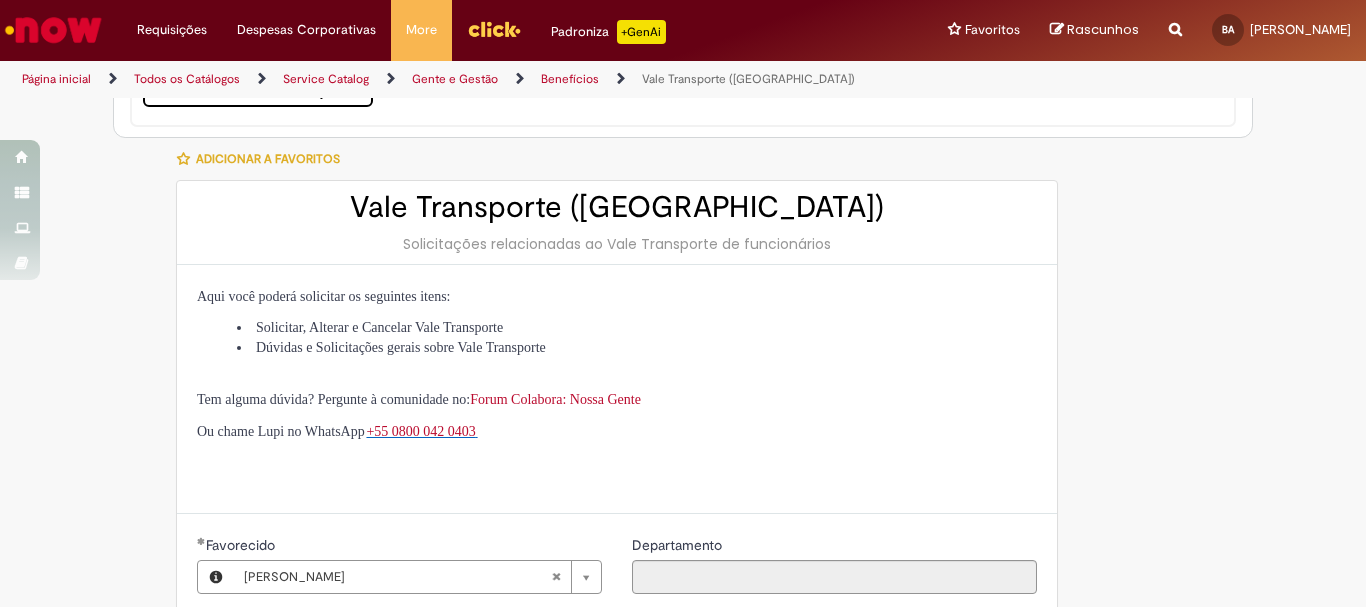 scroll, scrollTop: 551, scrollLeft: 0, axis: vertical 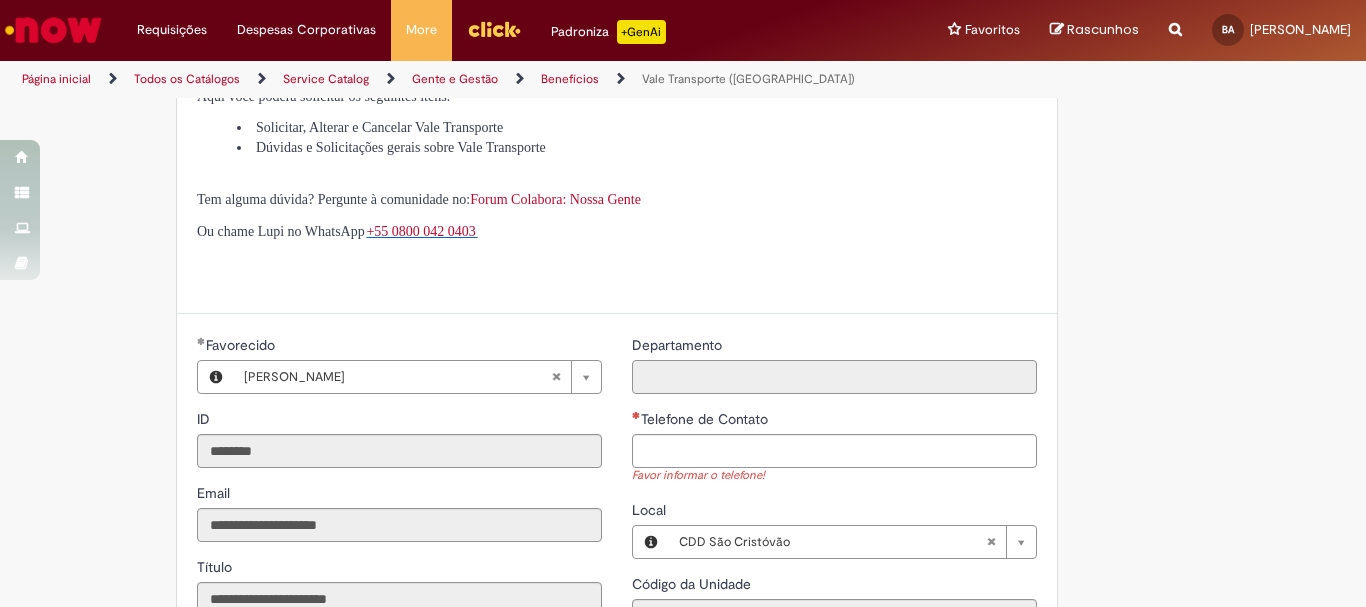 click on "Departamento" at bounding box center [834, 377] 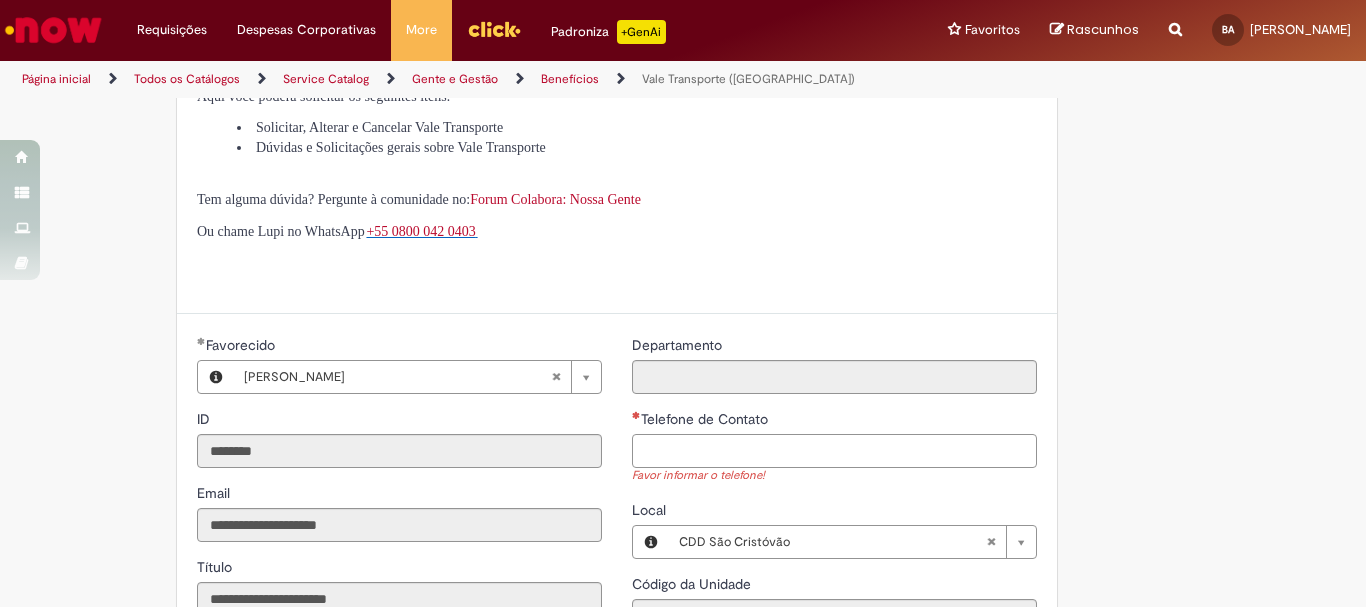 click on "Telefone de Contato" at bounding box center (834, 451) 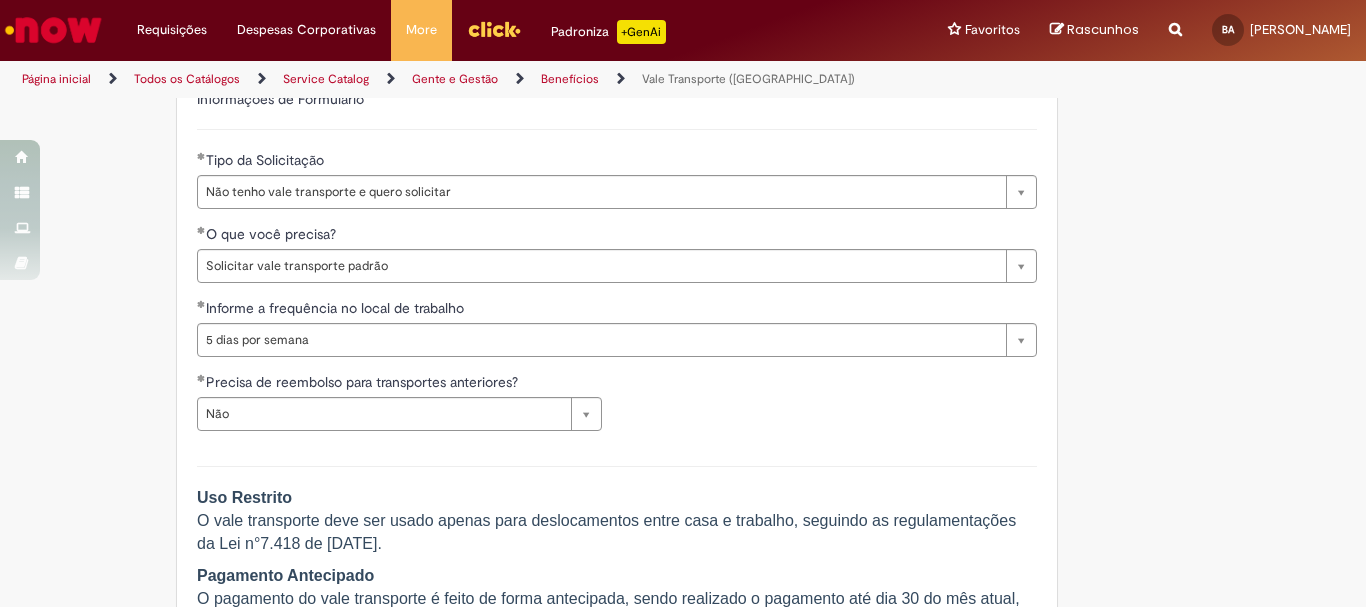 scroll, scrollTop: 1251, scrollLeft: 0, axis: vertical 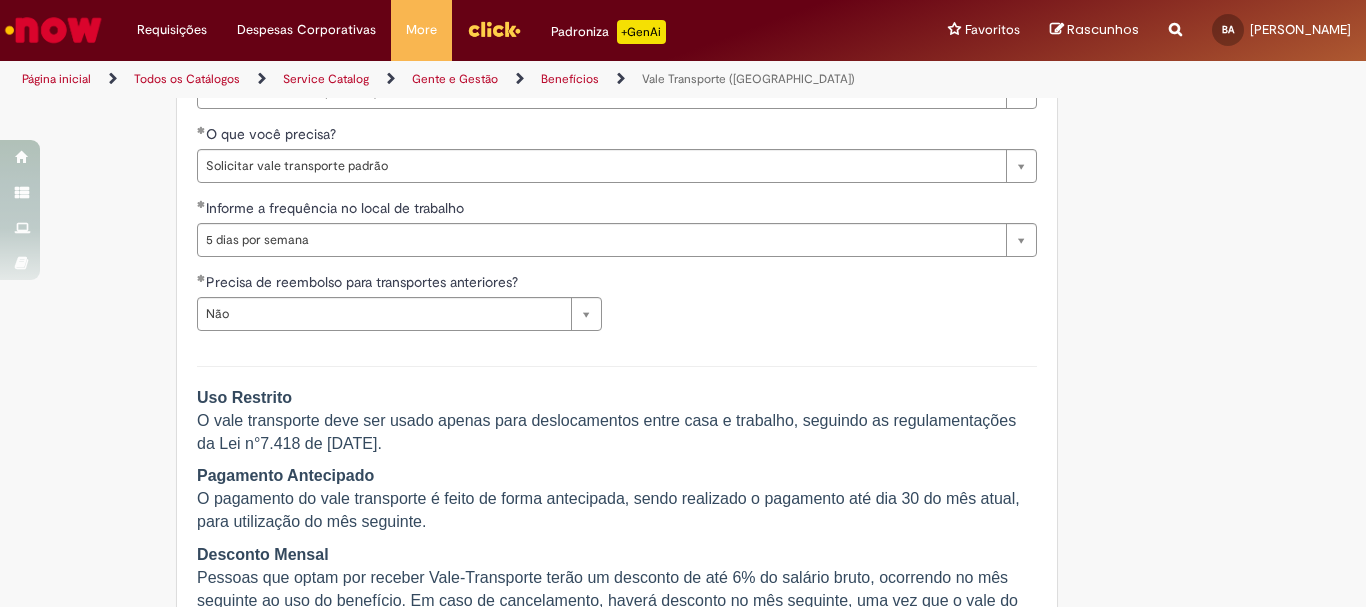 type on "**********" 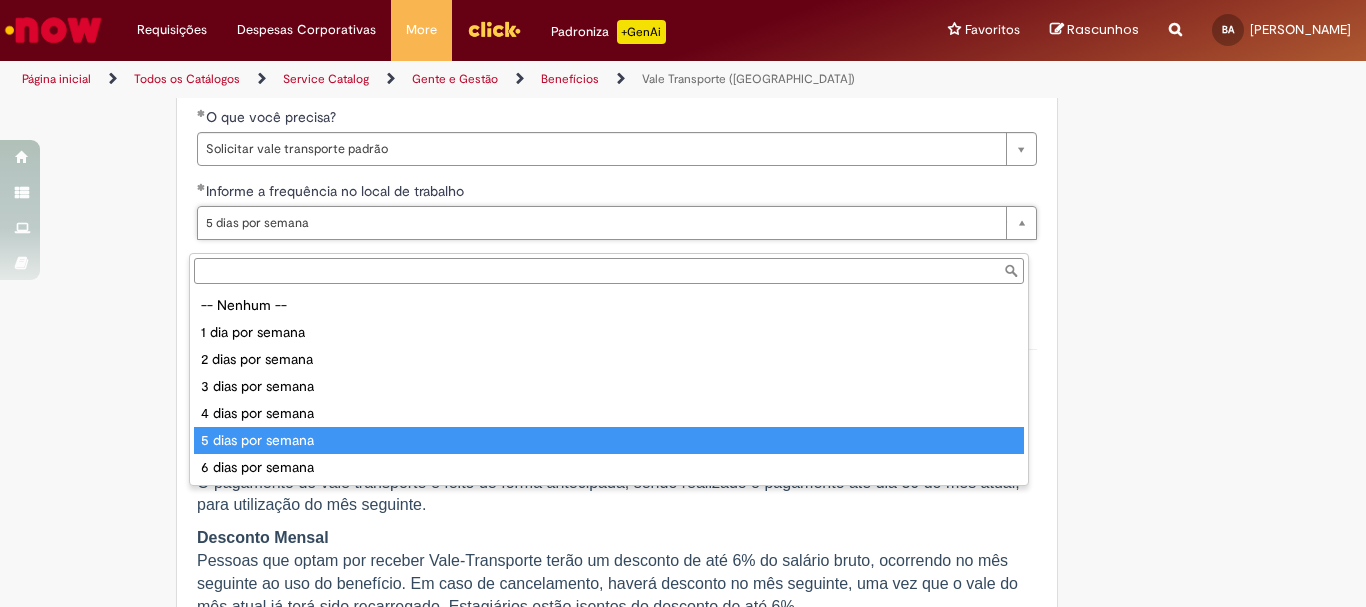 type on "**********" 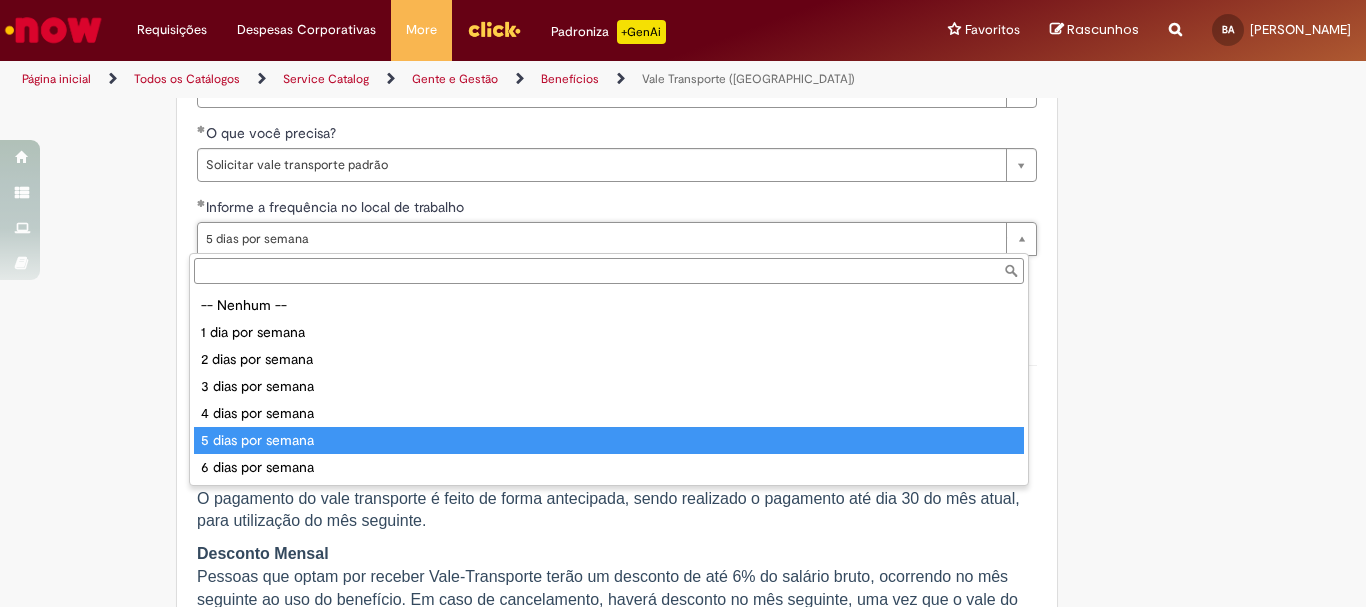 type on "**********" 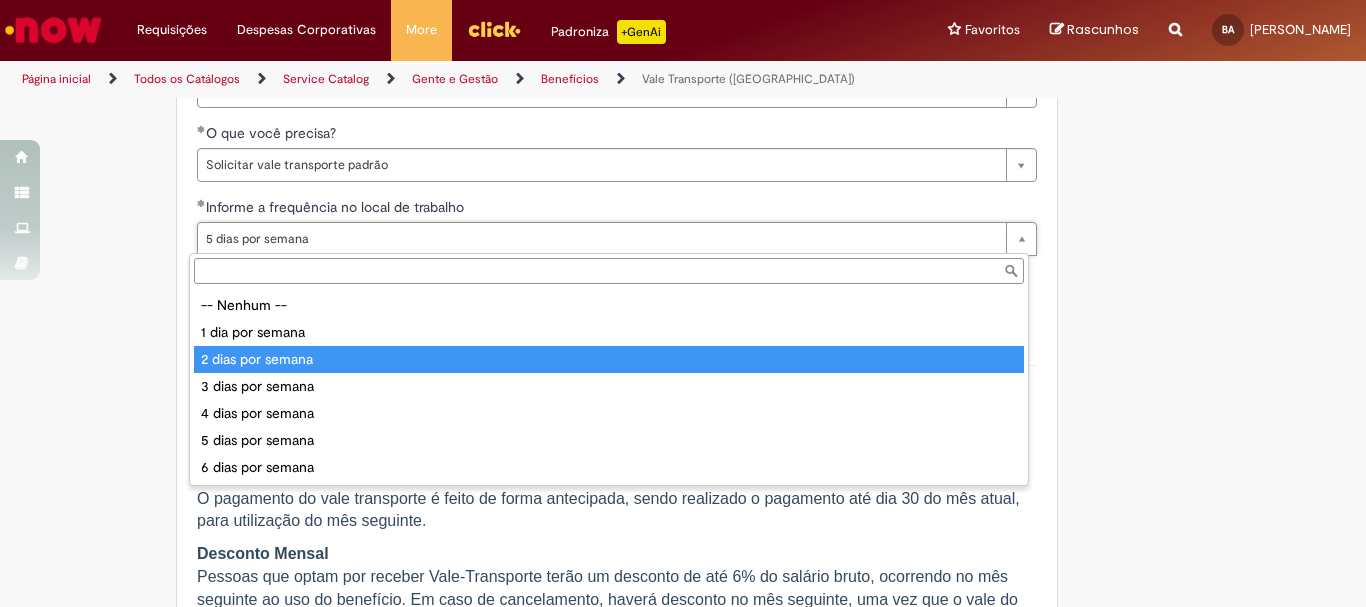 type on "**********" 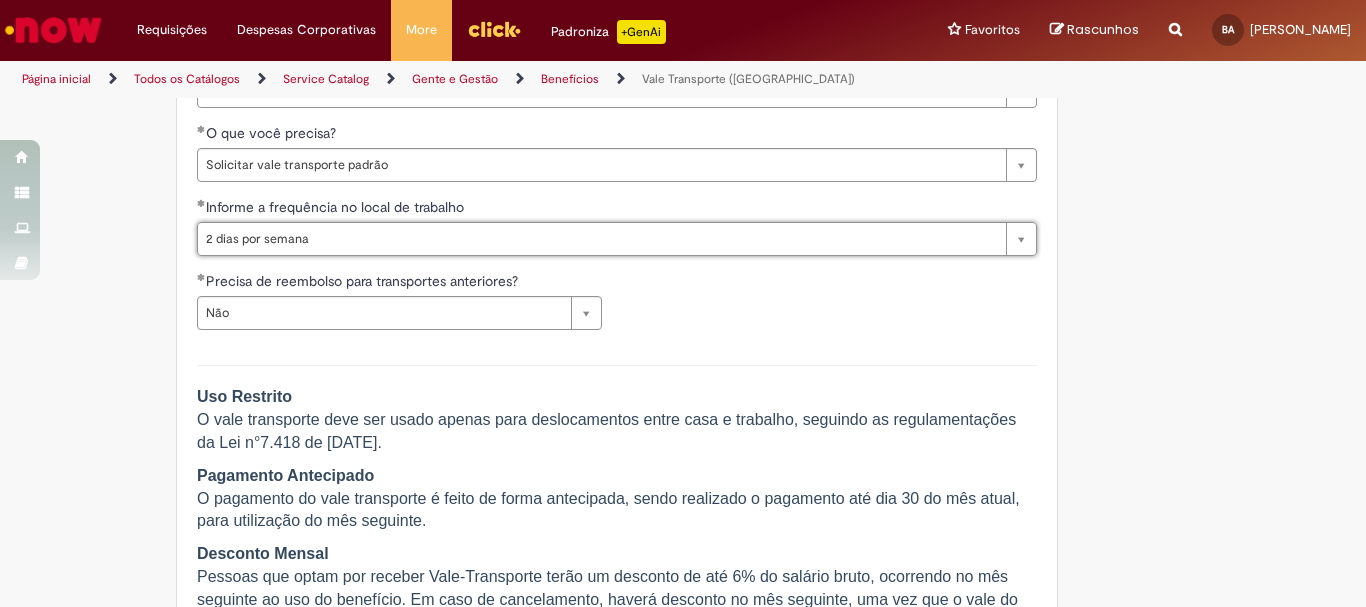 scroll, scrollTop: 0, scrollLeft: 112, axis: horizontal 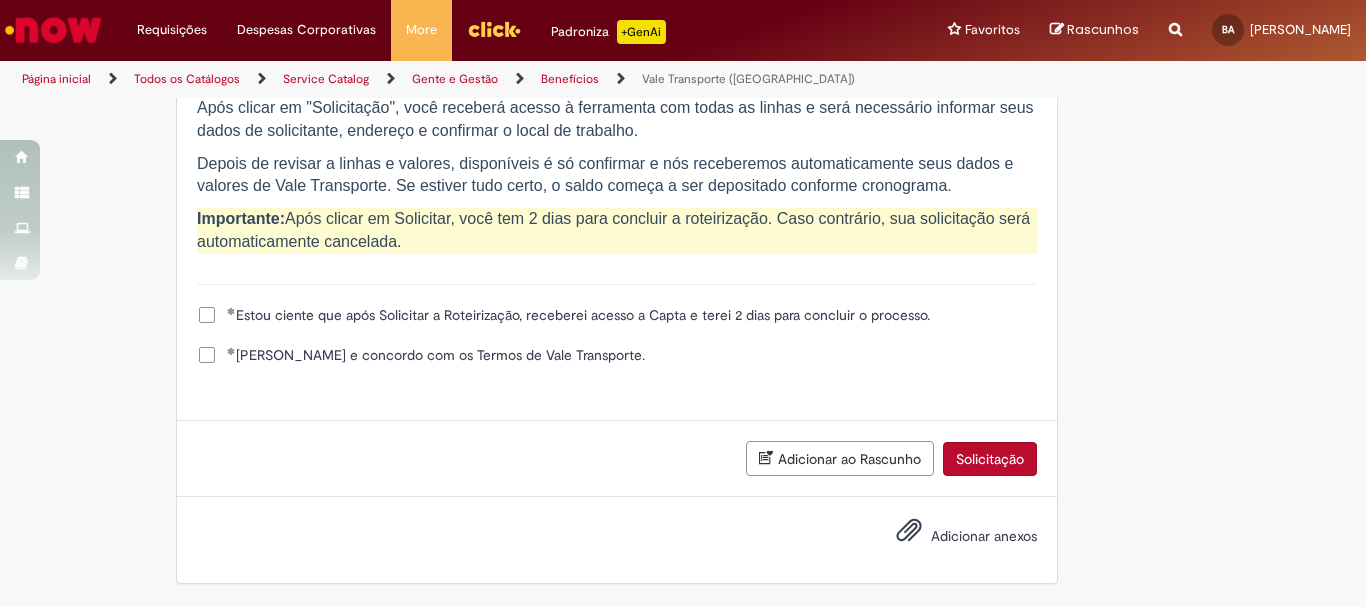 click on "Solicitação" at bounding box center [990, 459] 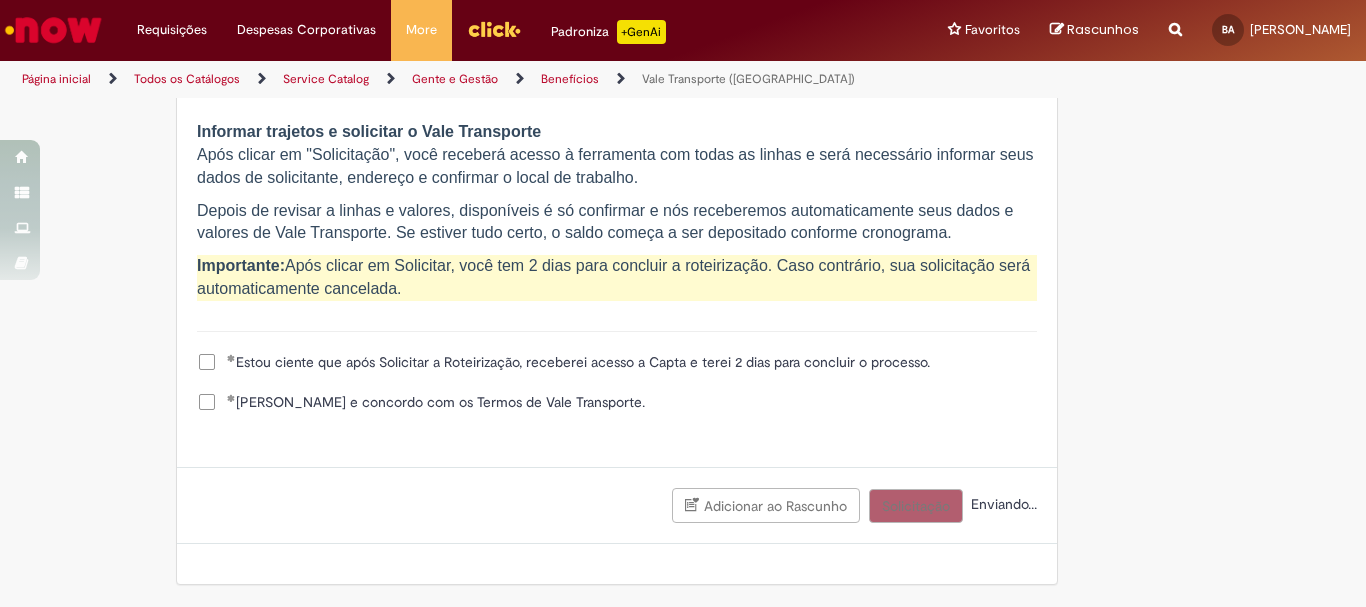 scroll, scrollTop: 2088, scrollLeft: 0, axis: vertical 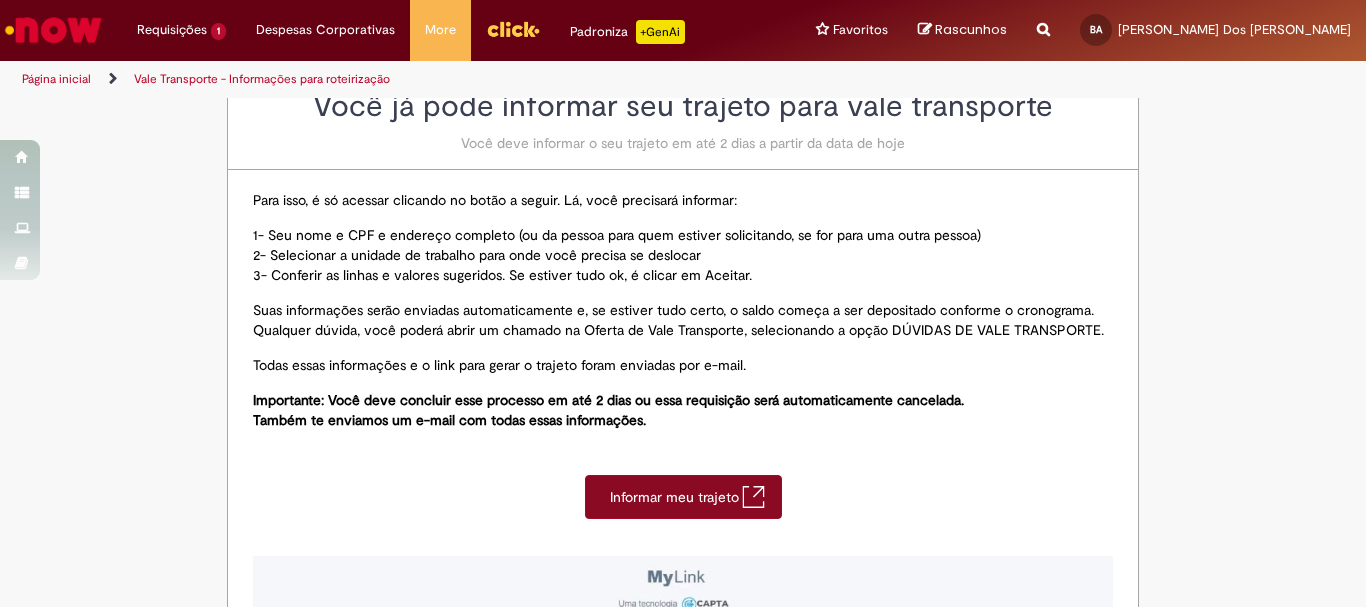 click on "Informar meu trajeto" at bounding box center (683, 497) 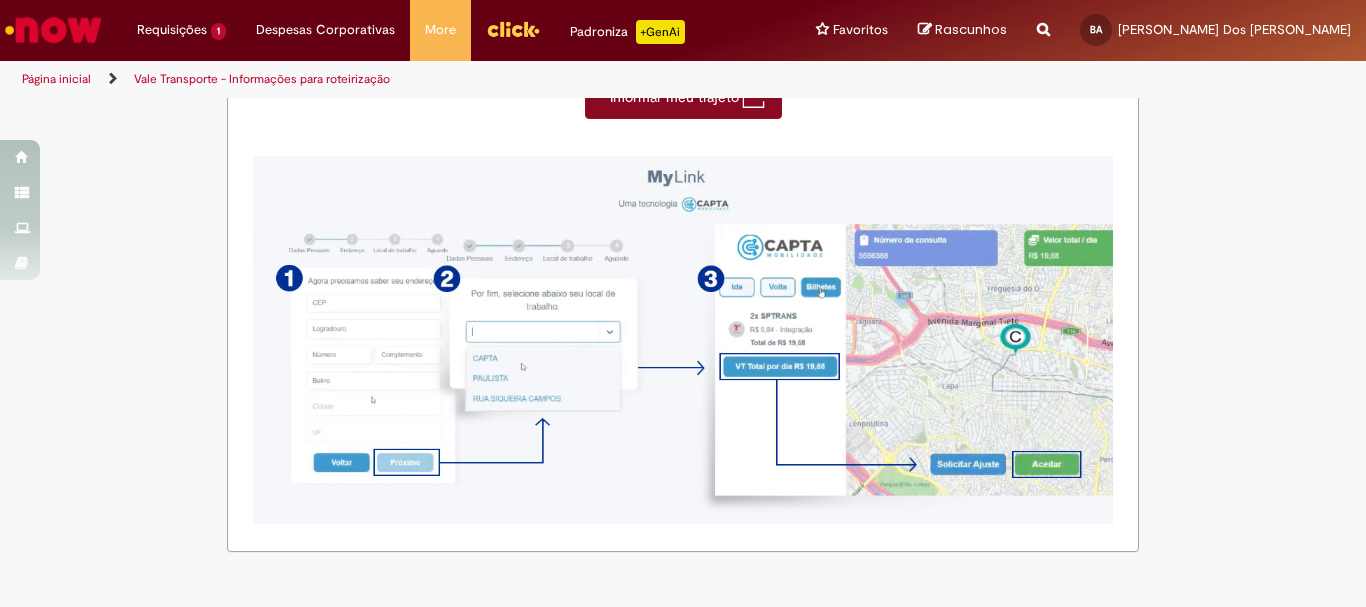 scroll, scrollTop: 369, scrollLeft: 0, axis: vertical 